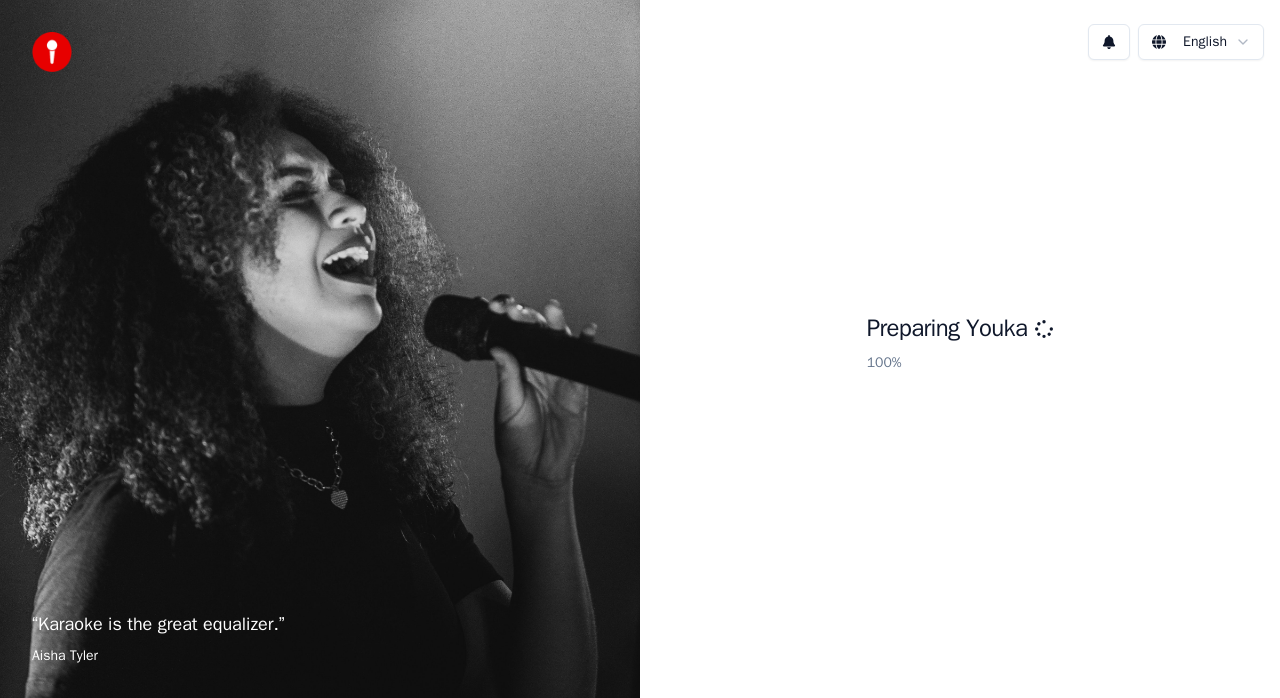 scroll, scrollTop: 0, scrollLeft: 0, axis: both 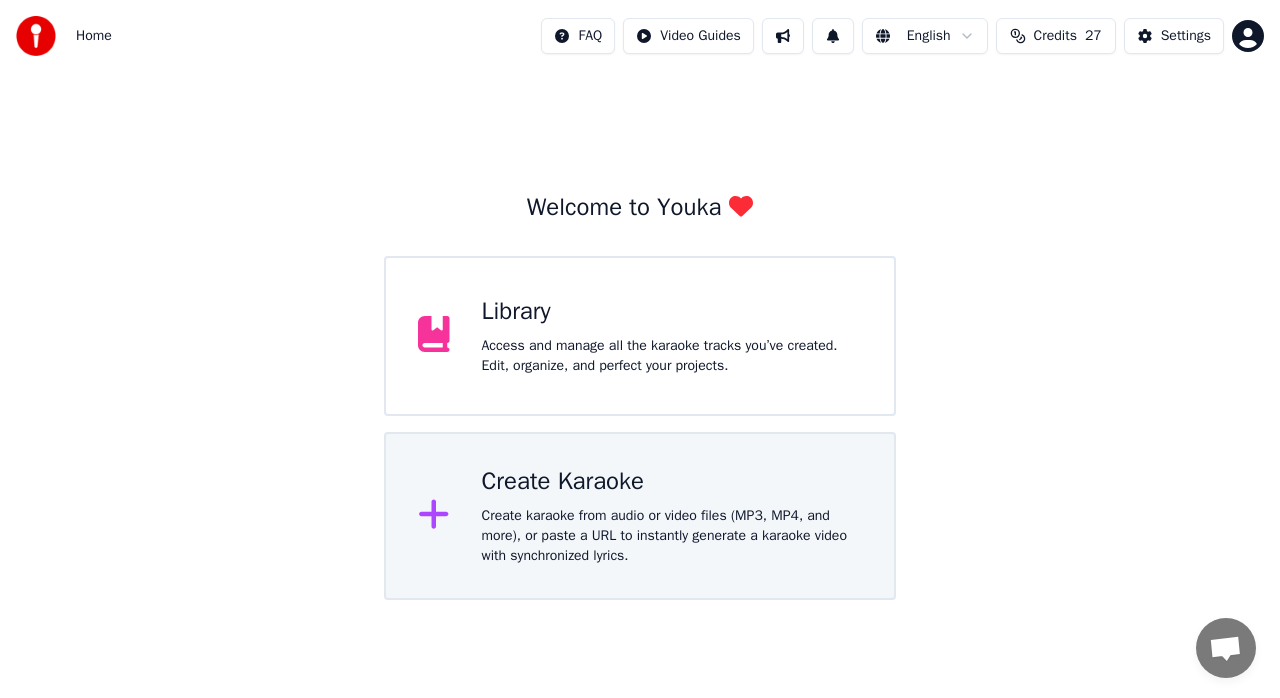 click on "Create Karaoke" at bounding box center (672, 312) 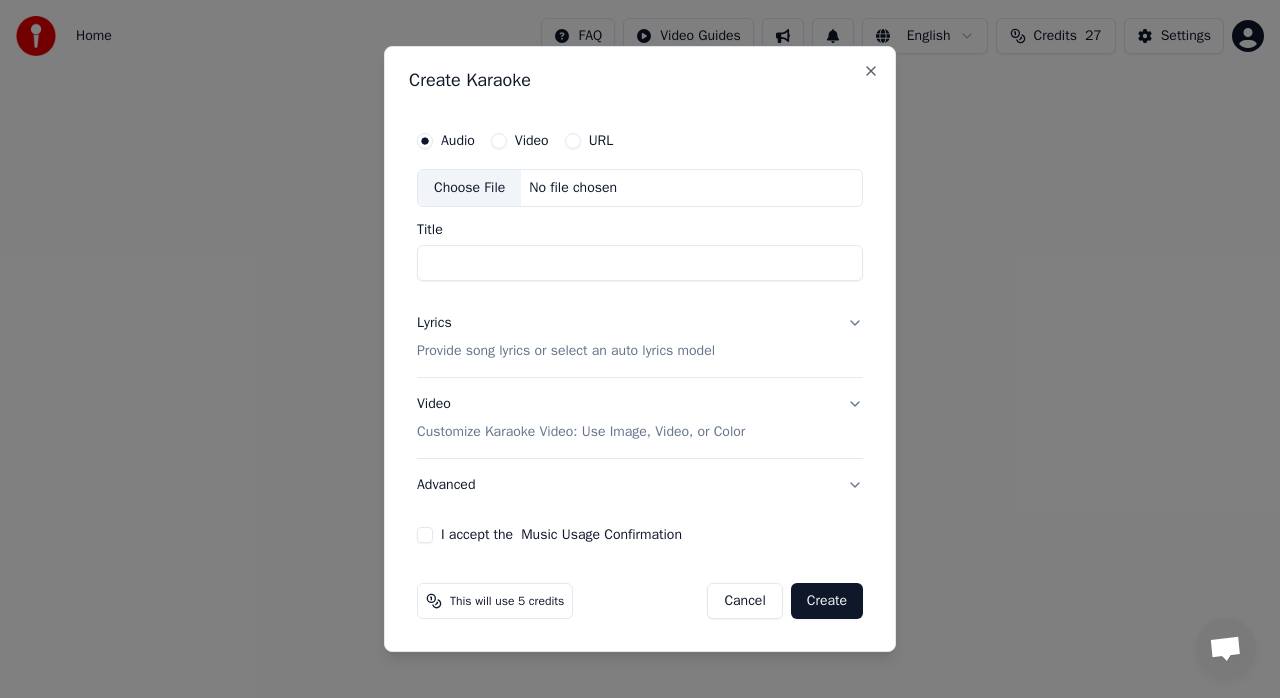 click on "Video" at bounding box center [532, 141] 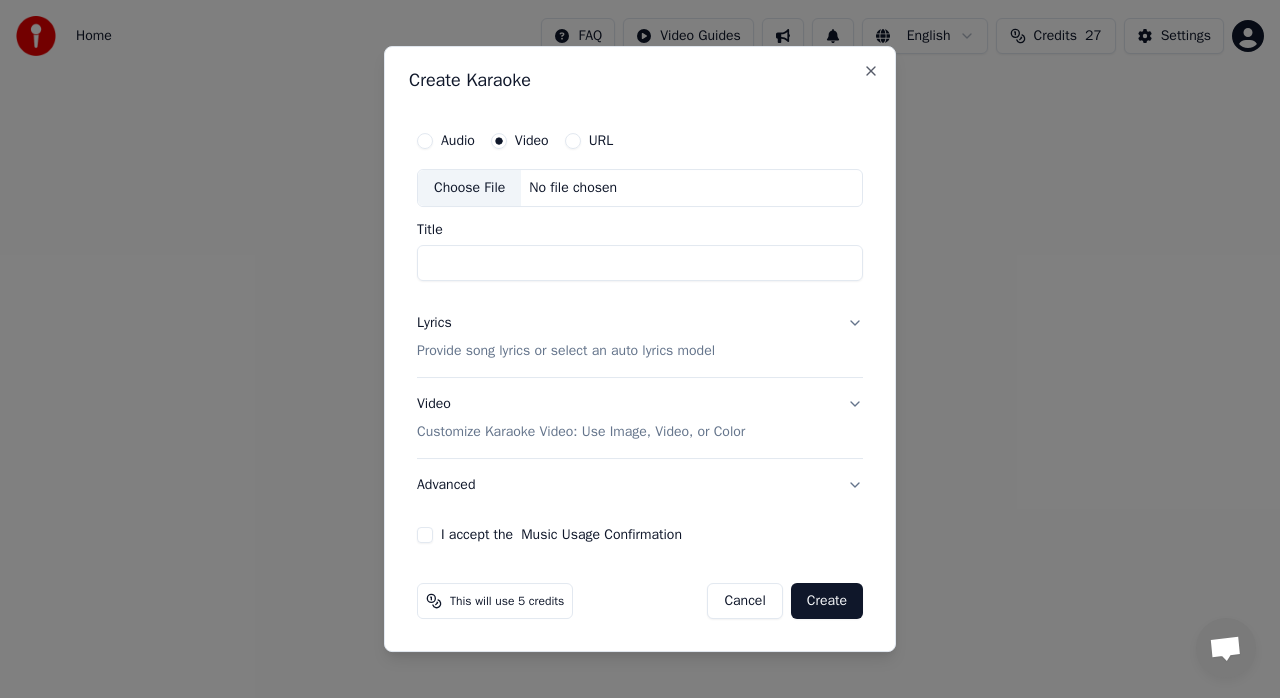 click on "Choose File" at bounding box center (469, 188) 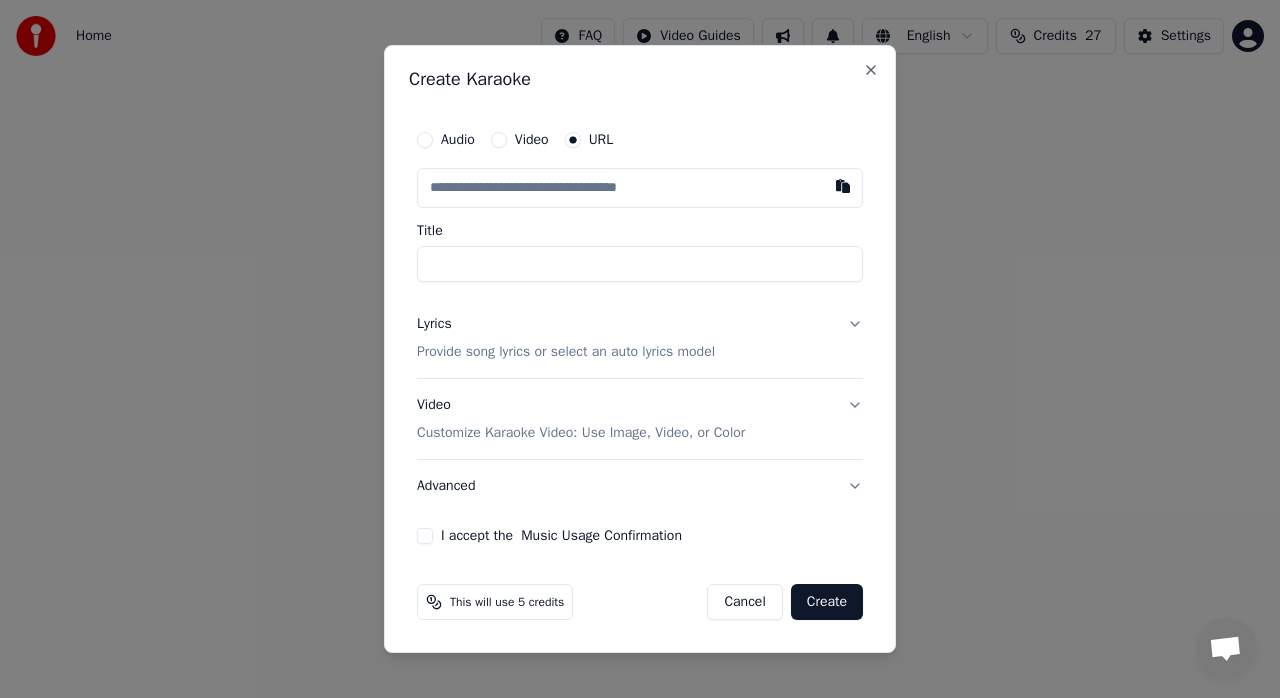 click on "Video" at bounding box center (499, 140) 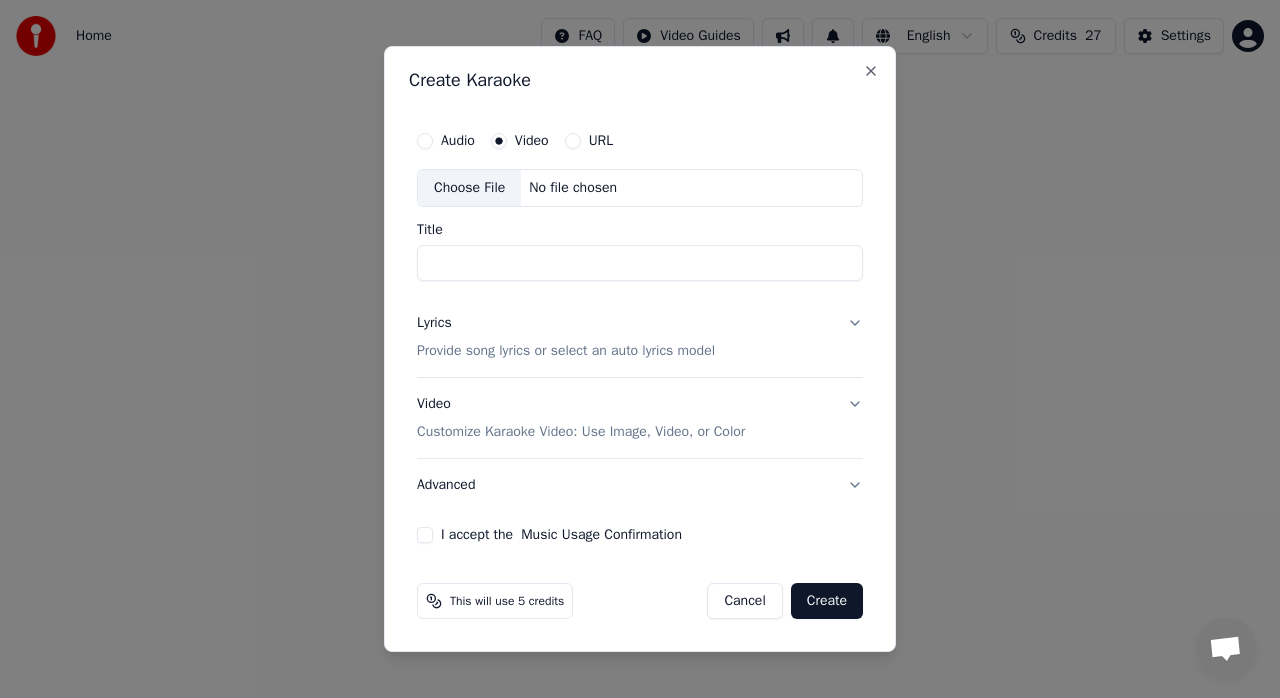 click on "Choose File" at bounding box center (469, 188) 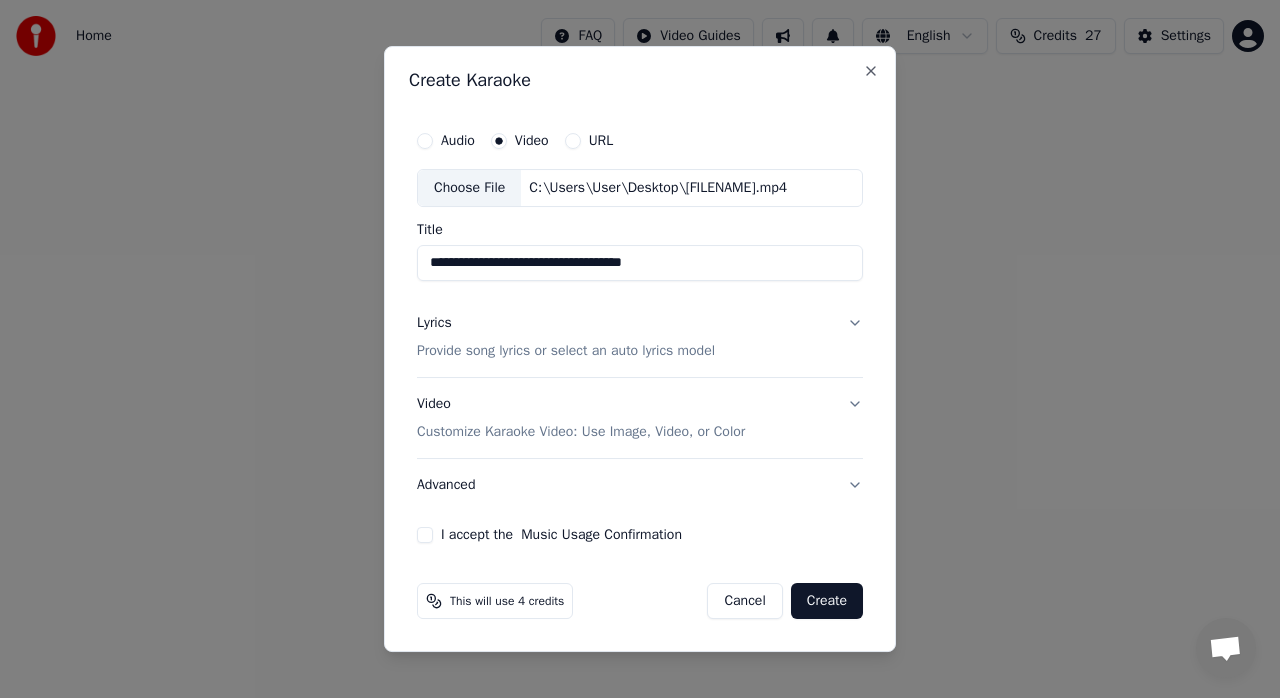 click on "Lyrics" at bounding box center (434, 323) 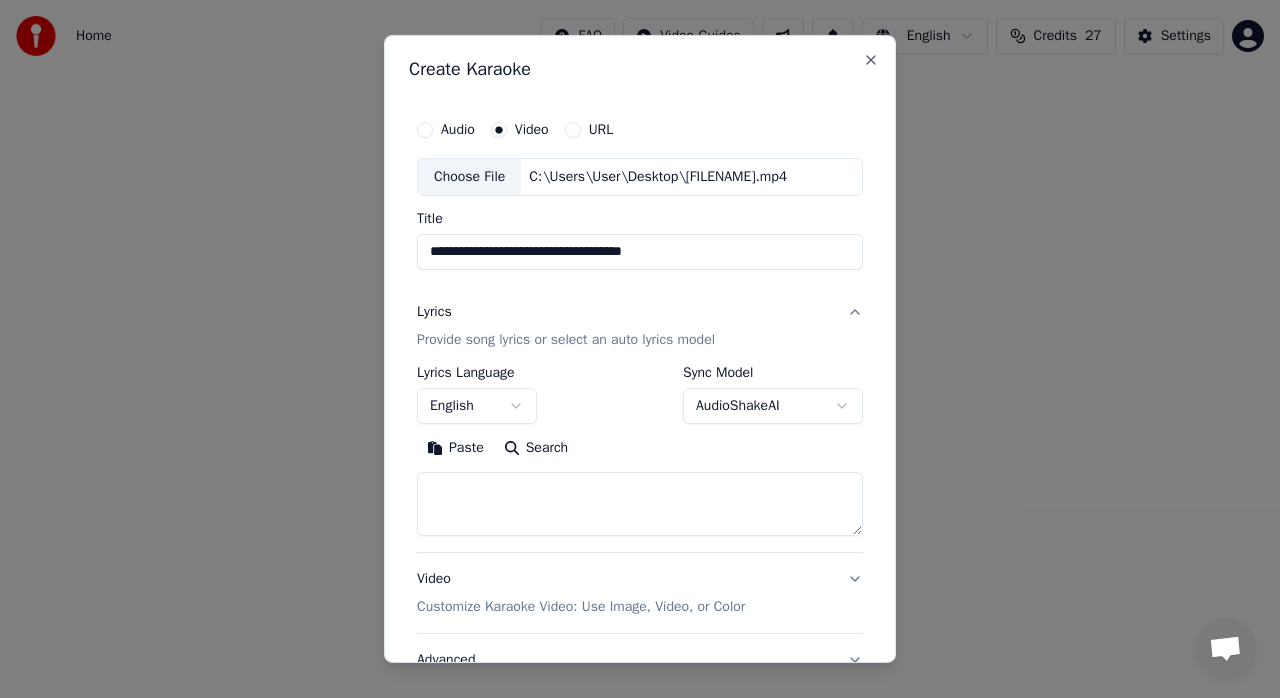 click at bounding box center [640, 504] 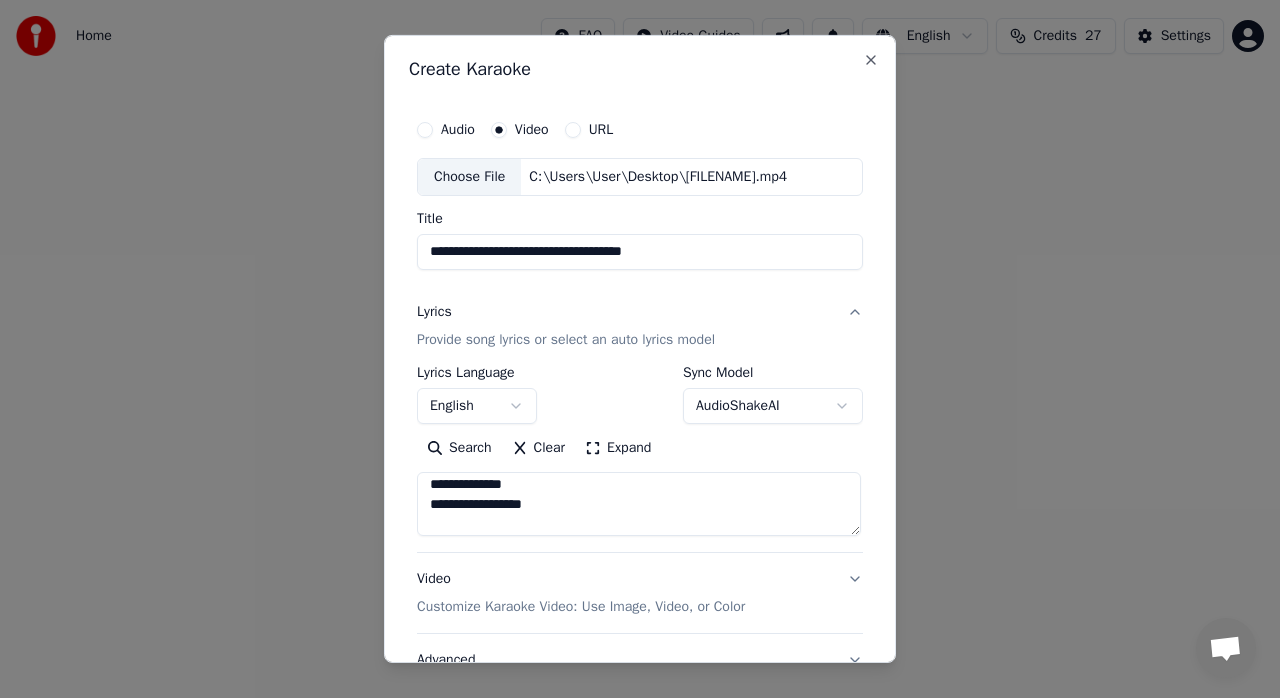 scroll, scrollTop: 306, scrollLeft: 0, axis: vertical 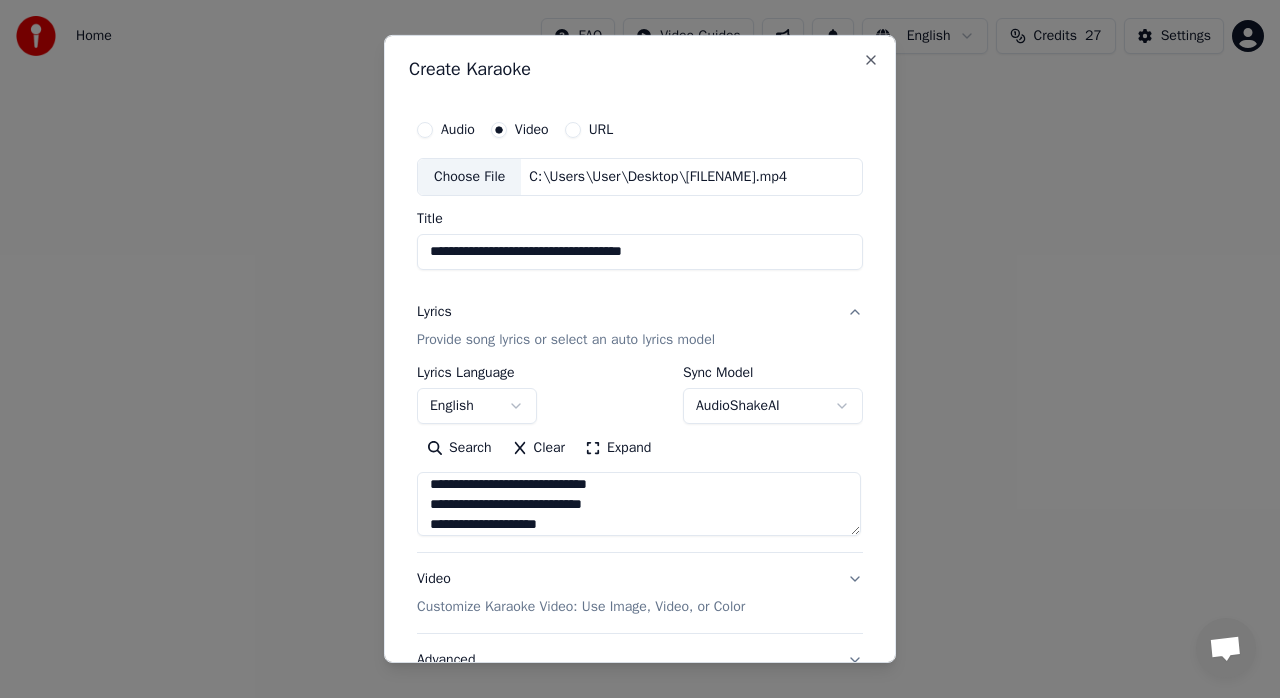 drag, startPoint x: 637, startPoint y: 252, endPoint x: 694, endPoint y: 249, distance: 57.07889 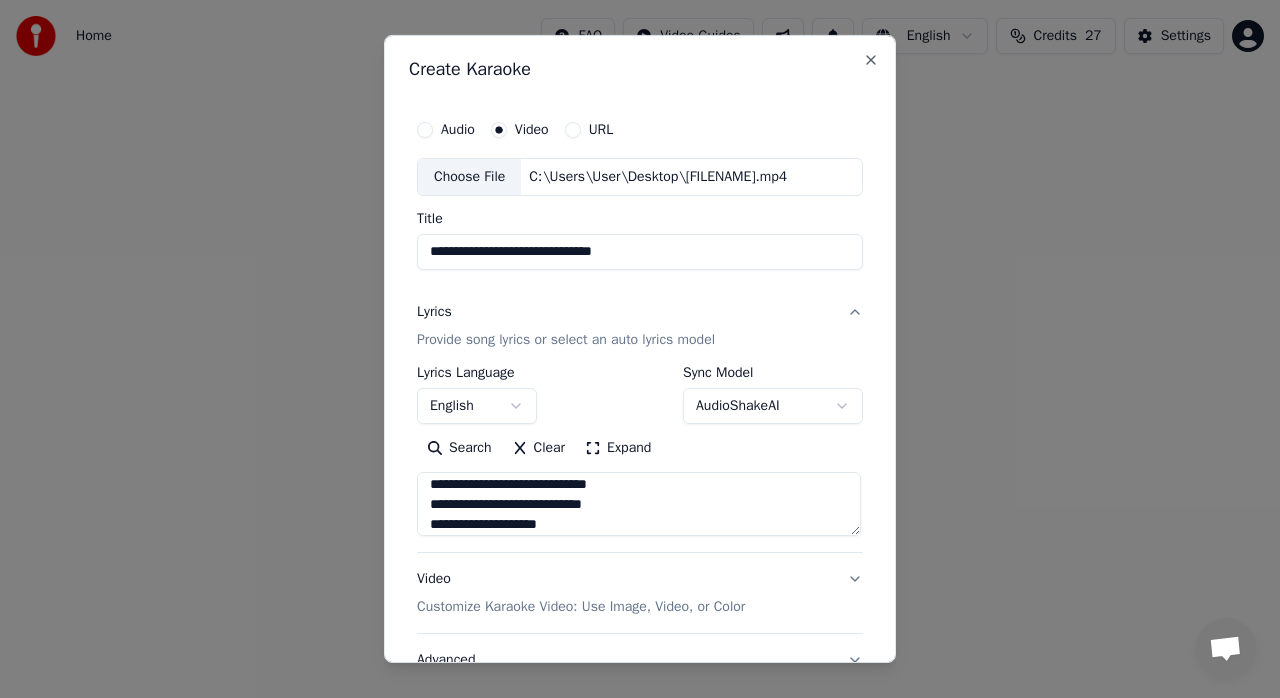 click on "**********" at bounding box center (640, 252) 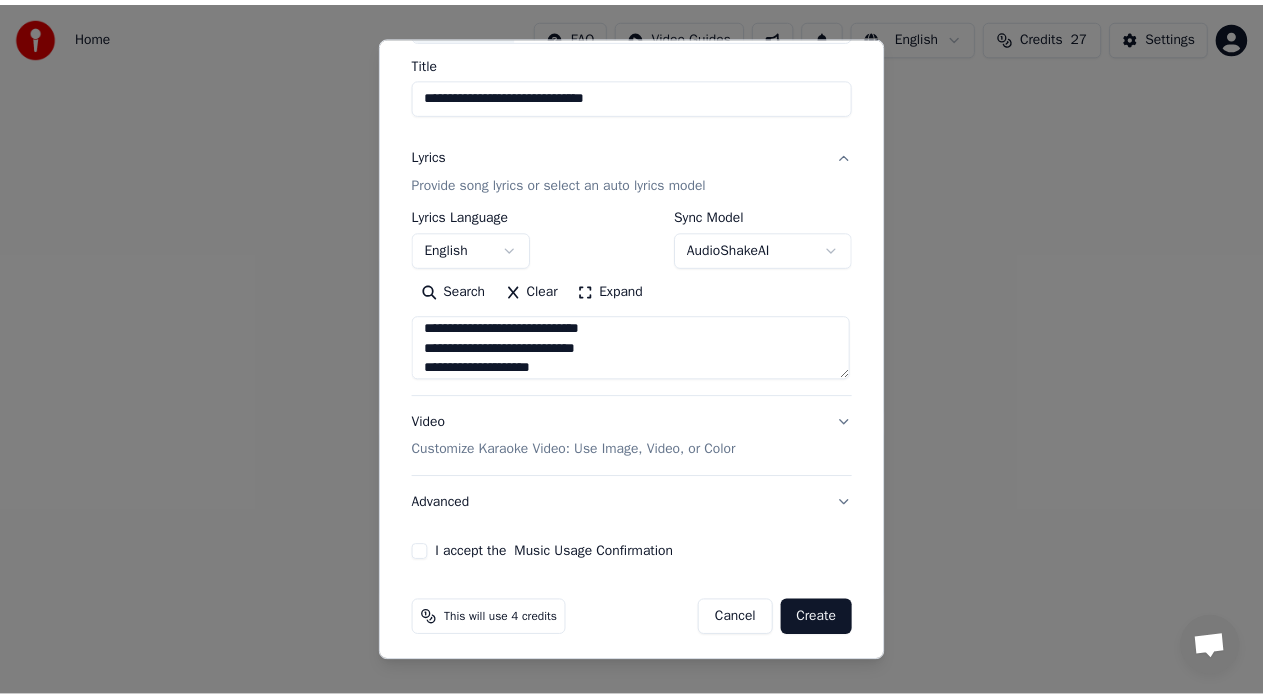 scroll, scrollTop: 161, scrollLeft: 0, axis: vertical 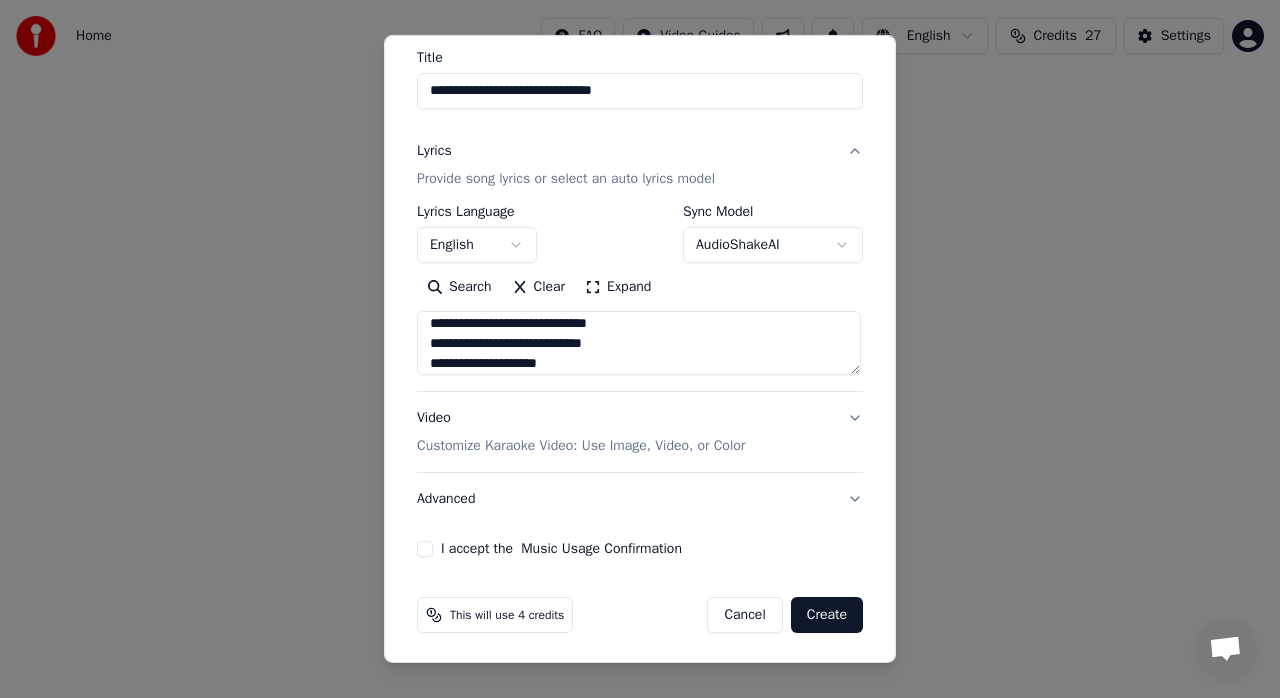 type on "**********" 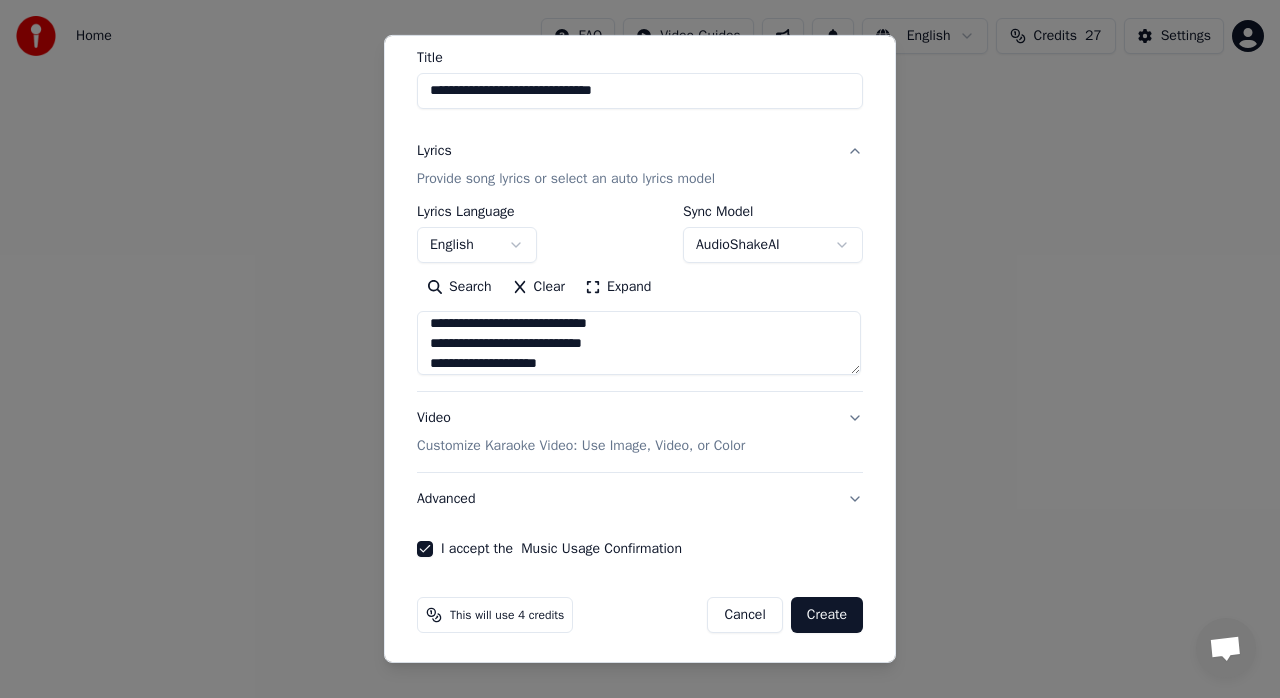 click on "Create" at bounding box center (827, 615) 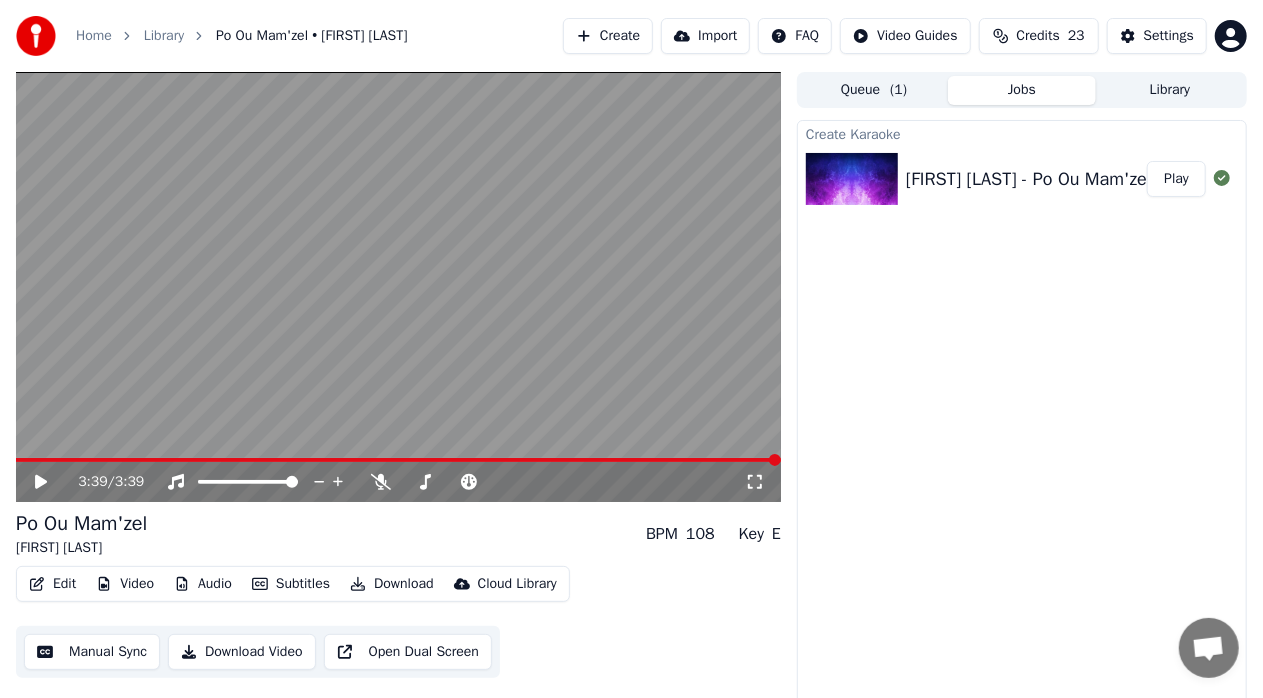 click at bounding box center [398, 287] 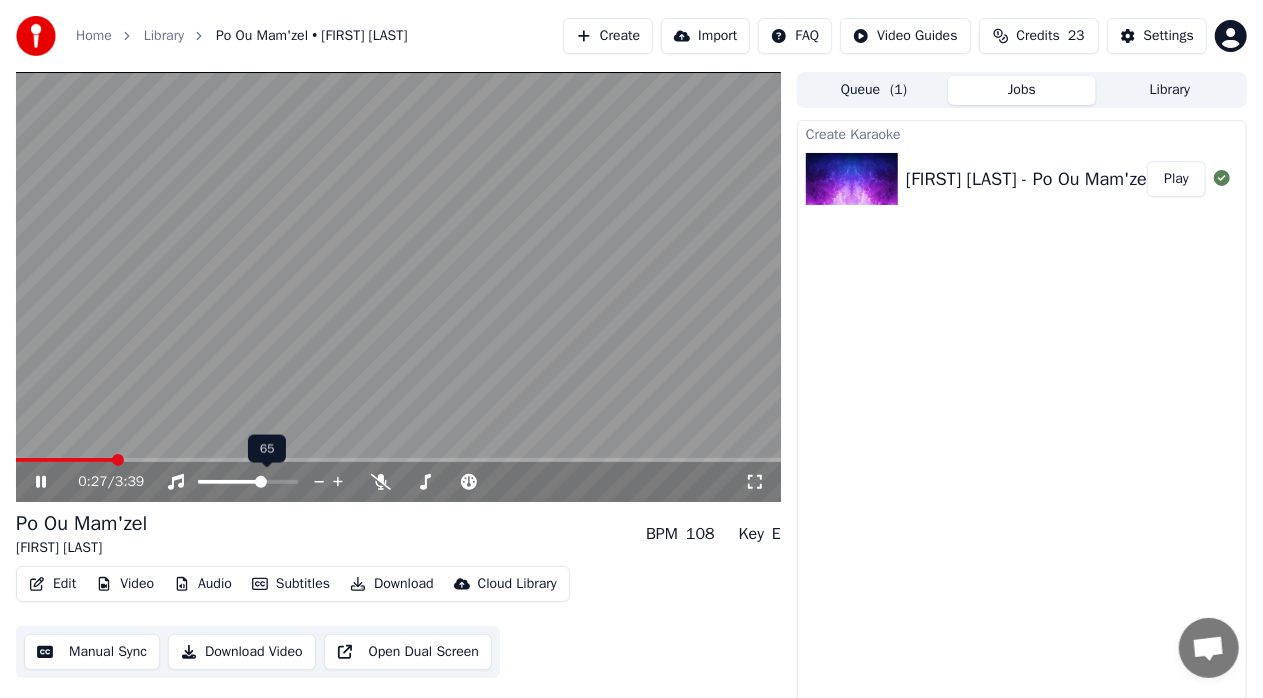 click at bounding box center [261, 482] 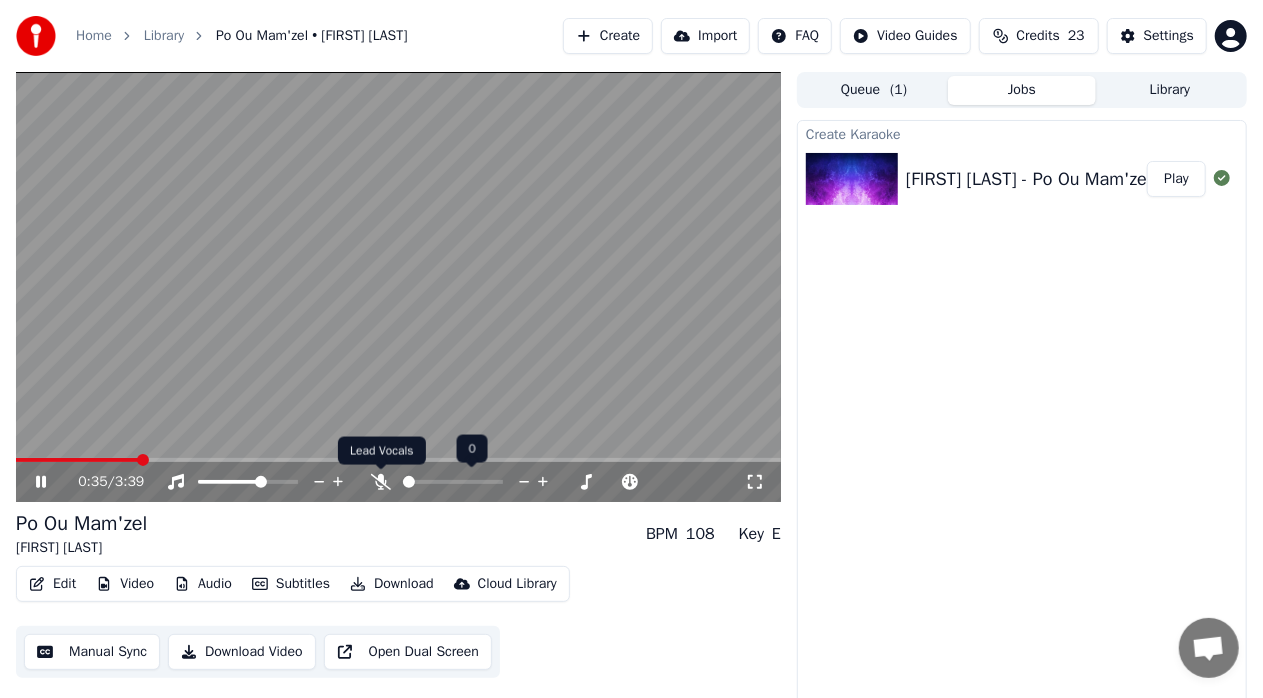 click at bounding box center [381, 482] 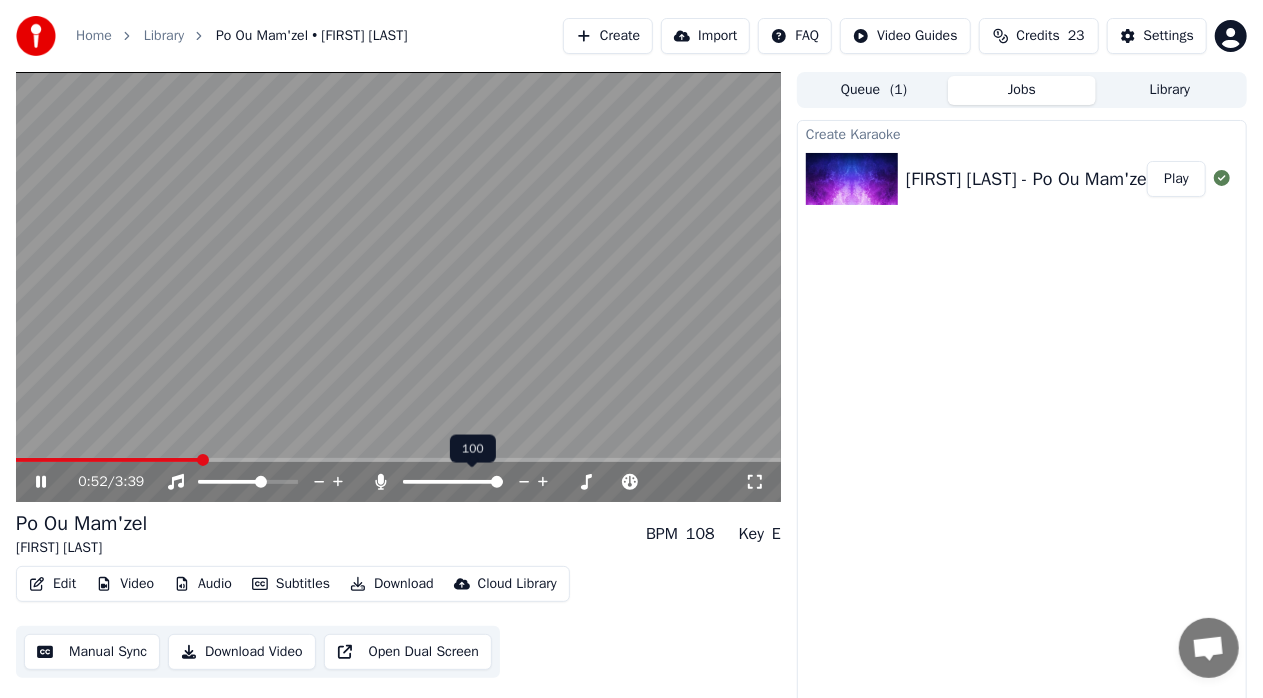 click at bounding box center (381, 482) 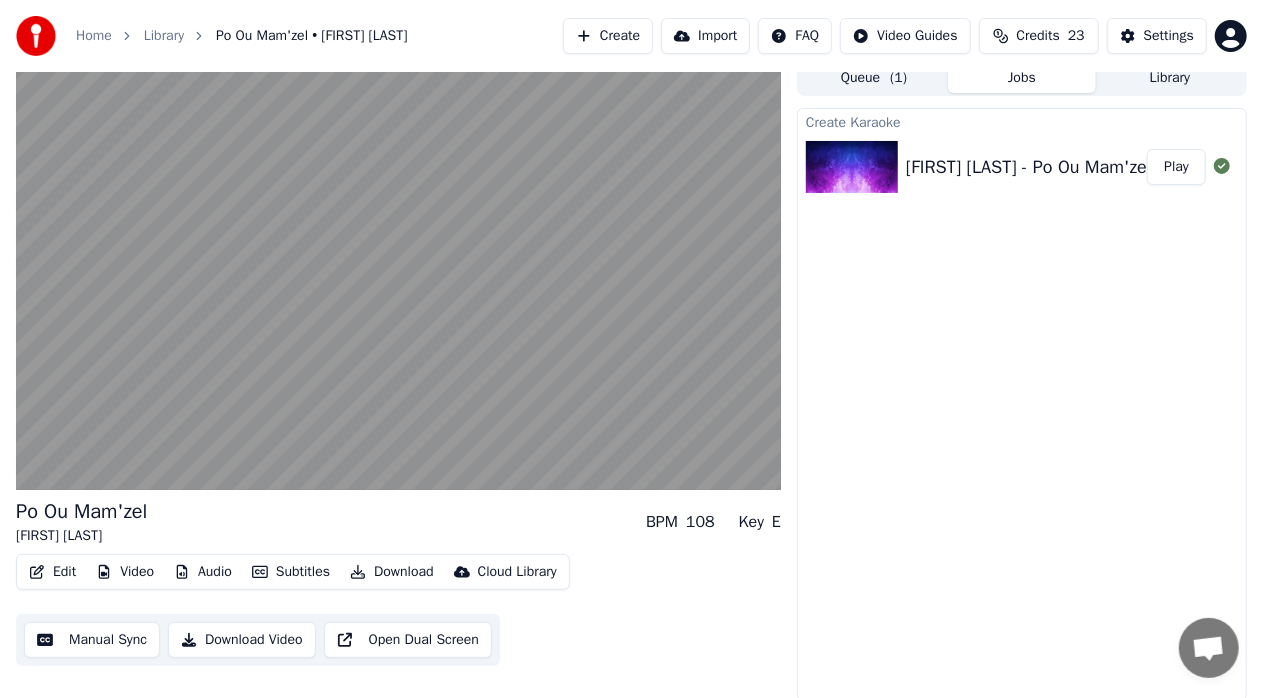 scroll, scrollTop: 15, scrollLeft: 0, axis: vertical 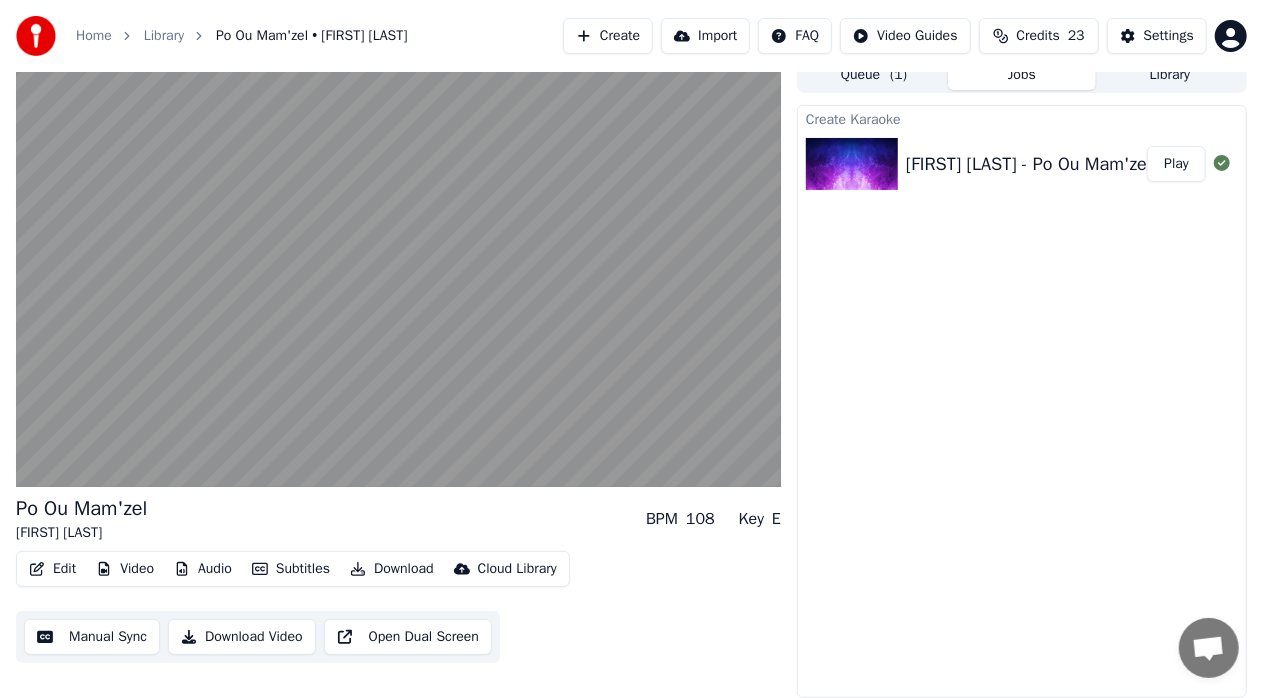click on "Download Video" at bounding box center [242, 637] 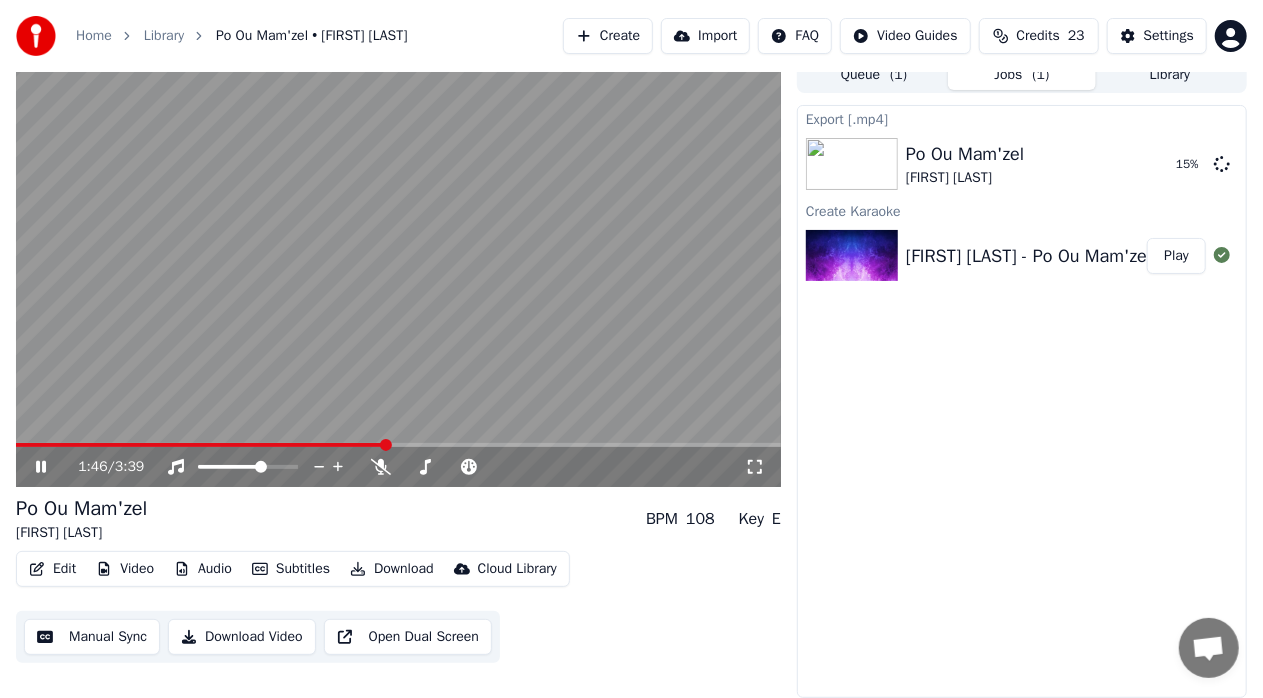 click at bounding box center (41, 467) 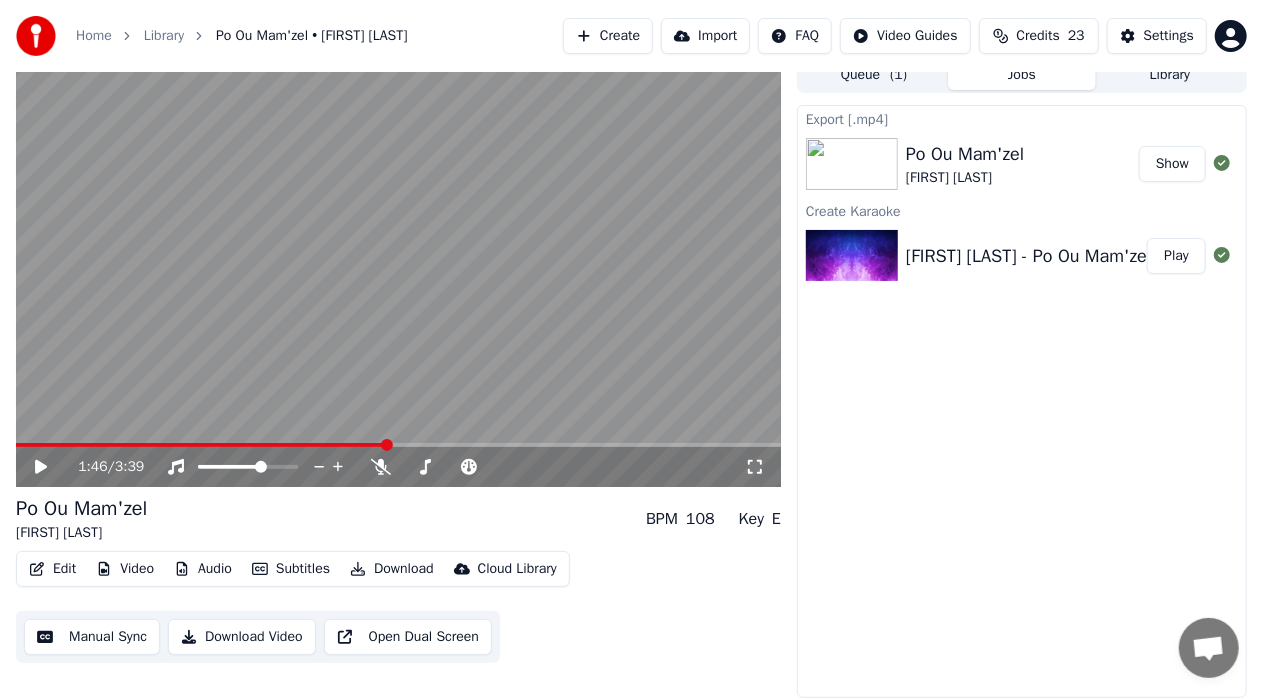 click on "Show" at bounding box center [1172, 164] 